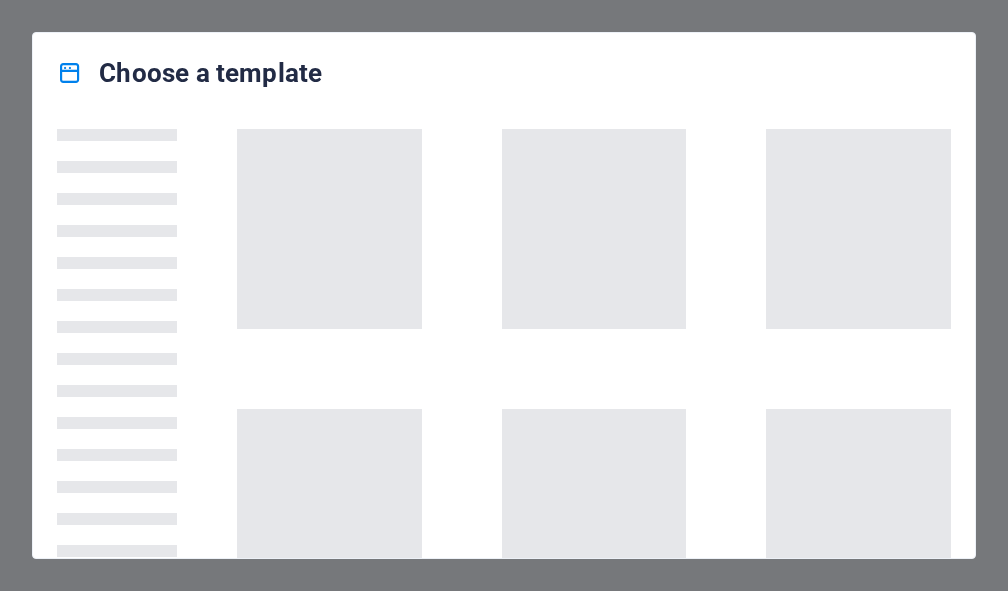 scroll, scrollTop: 0, scrollLeft: 0, axis: both 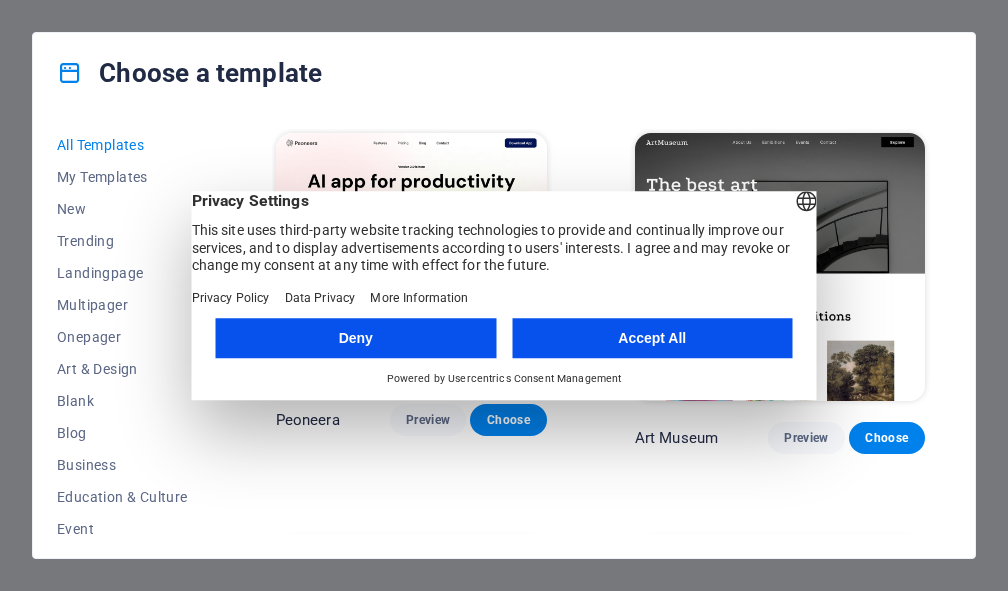 click on "Accept All" at bounding box center [652, 338] 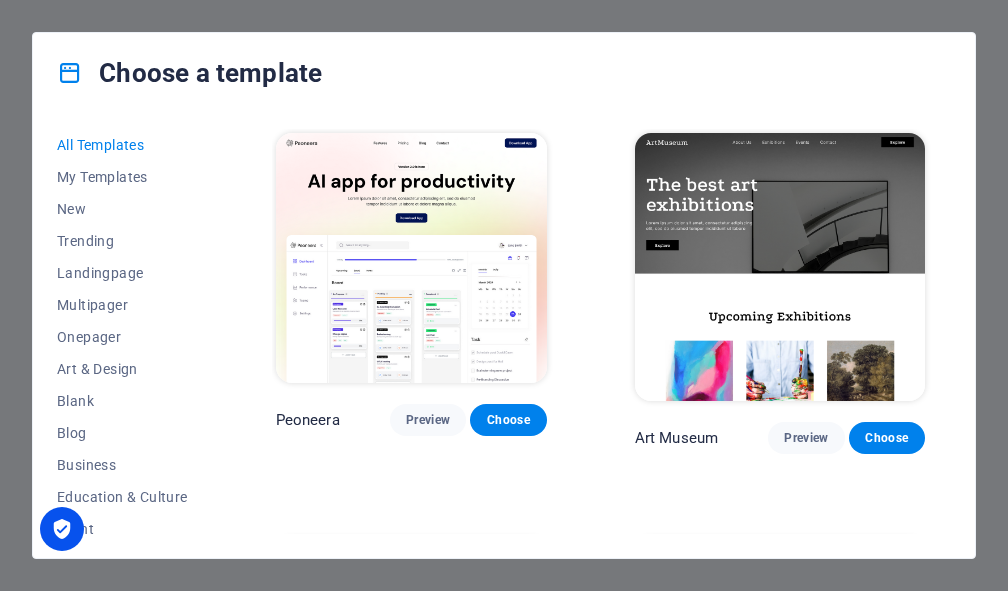 click on "[GEOGRAPHIC_DATA] Preview Choose" at bounding box center (780, 291) 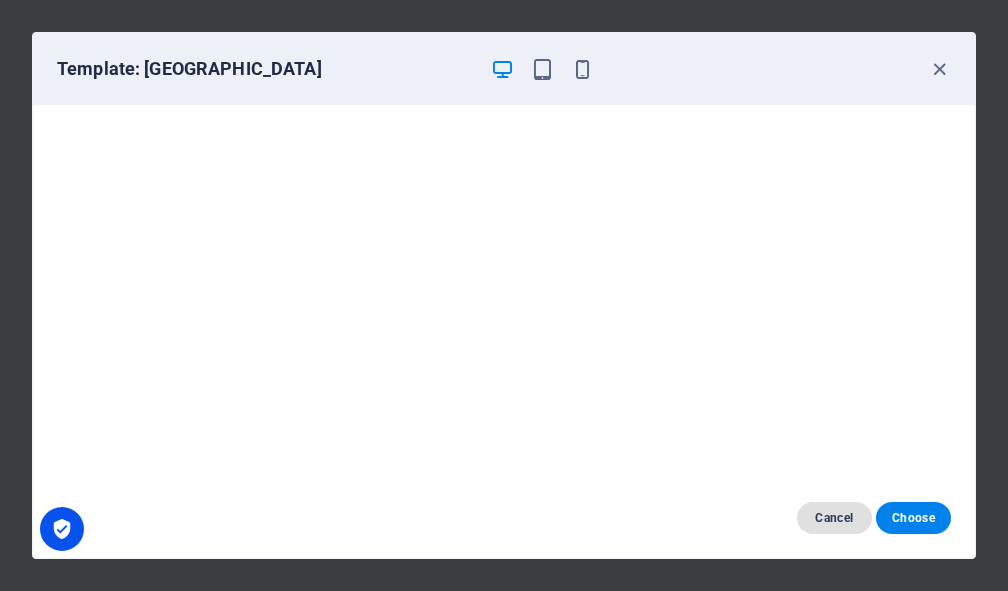 click on "Cancel" at bounding box center [834, 518] 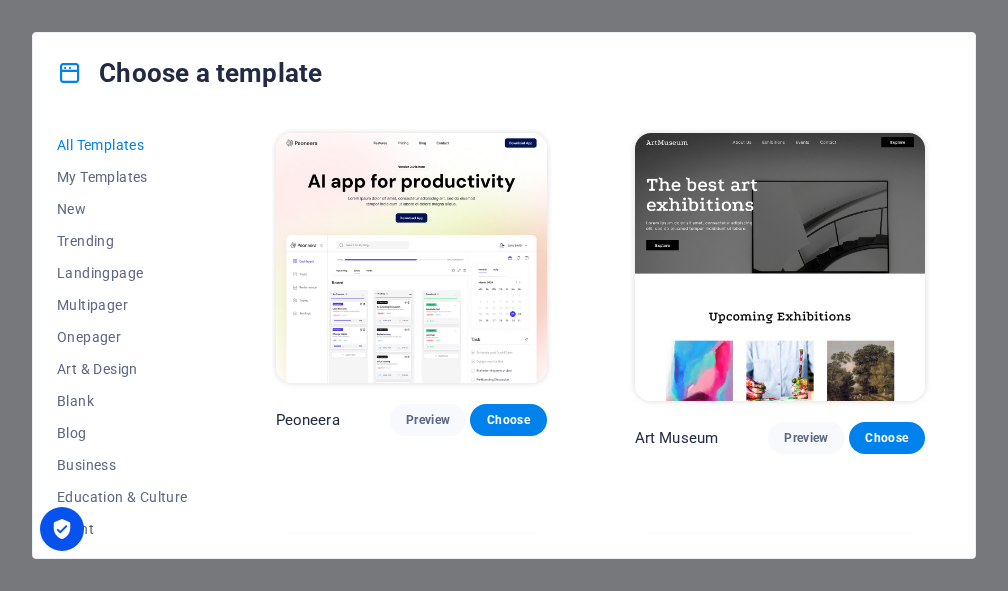 click at bounding box center (780, 672) 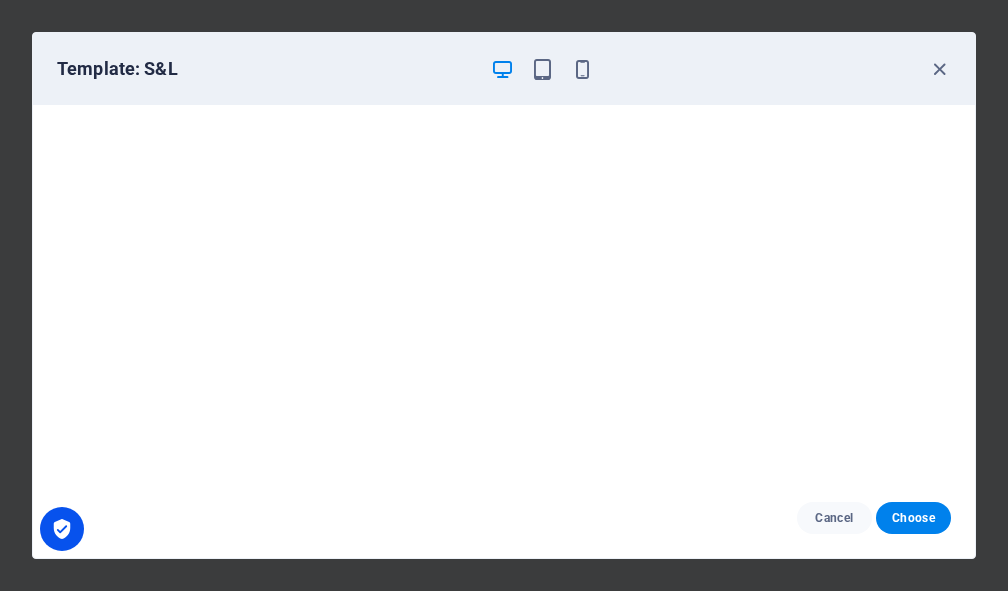 drag, startPoint x: 626, startPoint y: 514, endPoint x: 420, endPoint y: 797, distance: 350.0357 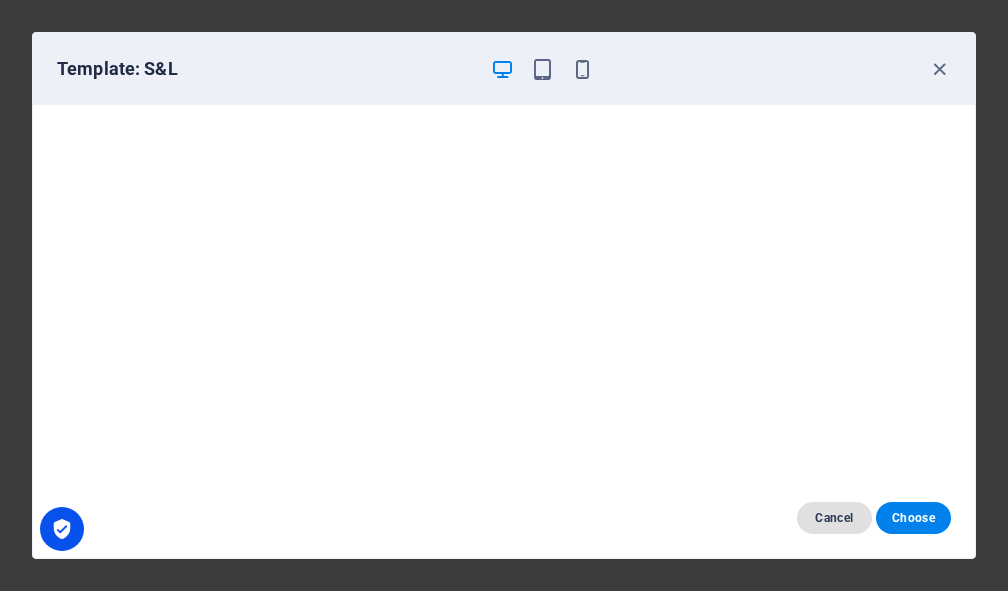click on "Cancel" at bounding box center [834, 518] 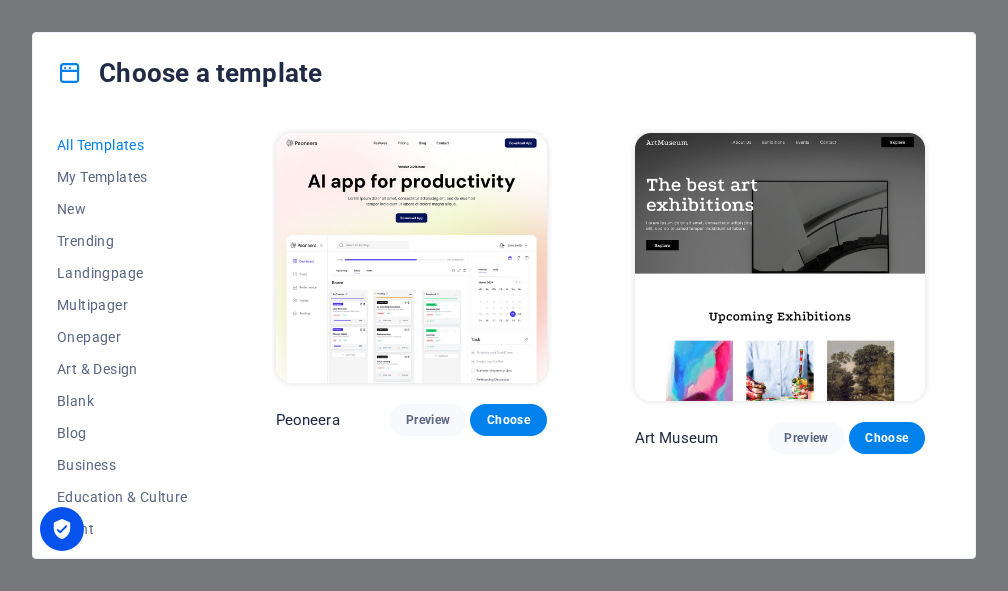 click at bounding box center (411, 258) 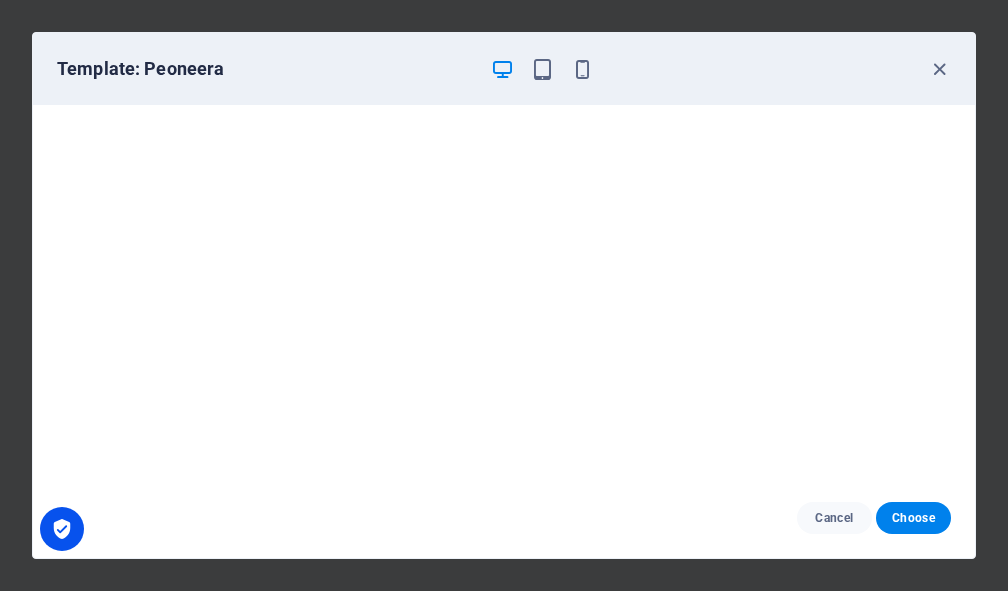 scroll, scrollTop: 5, scrollLeft: 0, axis: vertical 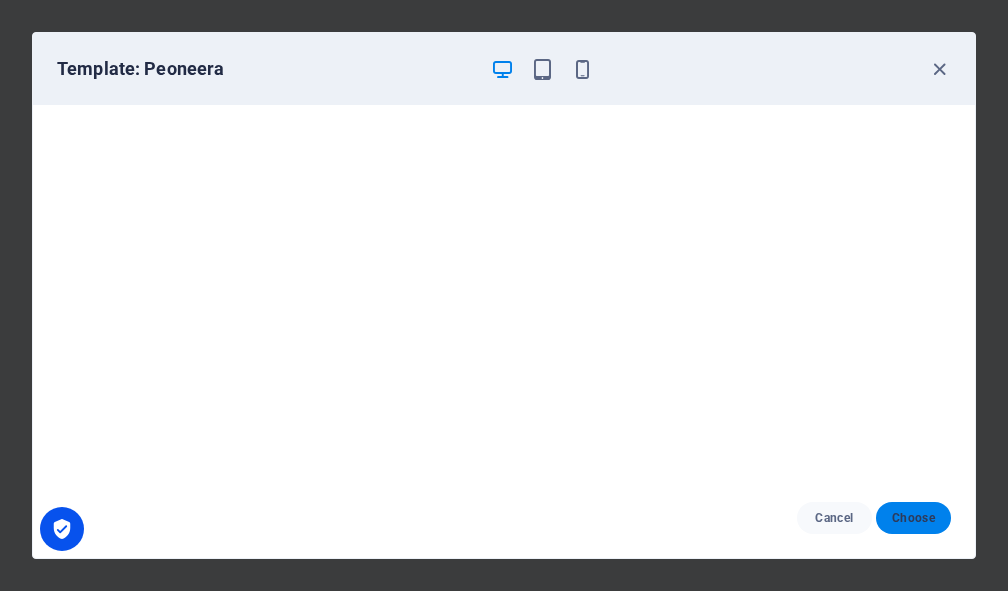 click on "Choose" at bounding box center (913, 518) 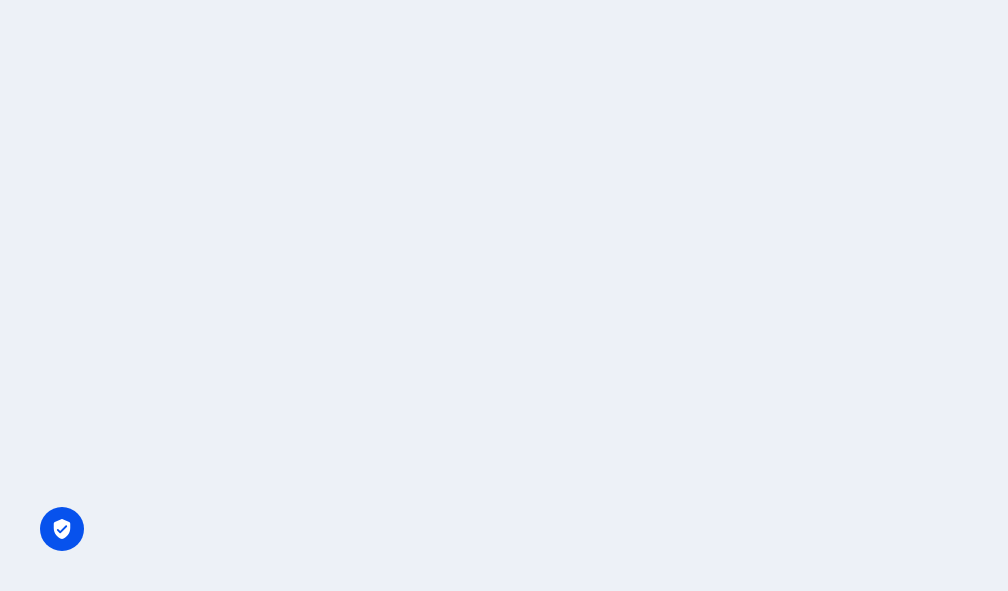 scroll, scrollTop: 0, scrollLeft: 0, axis: both 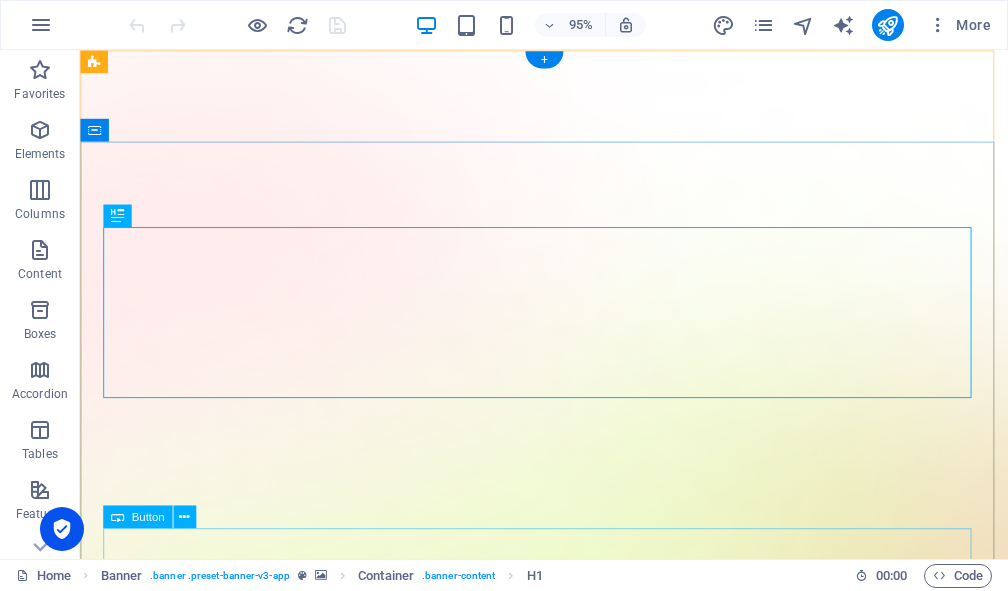 click on "Download App" at bounding box center [568, 1961] 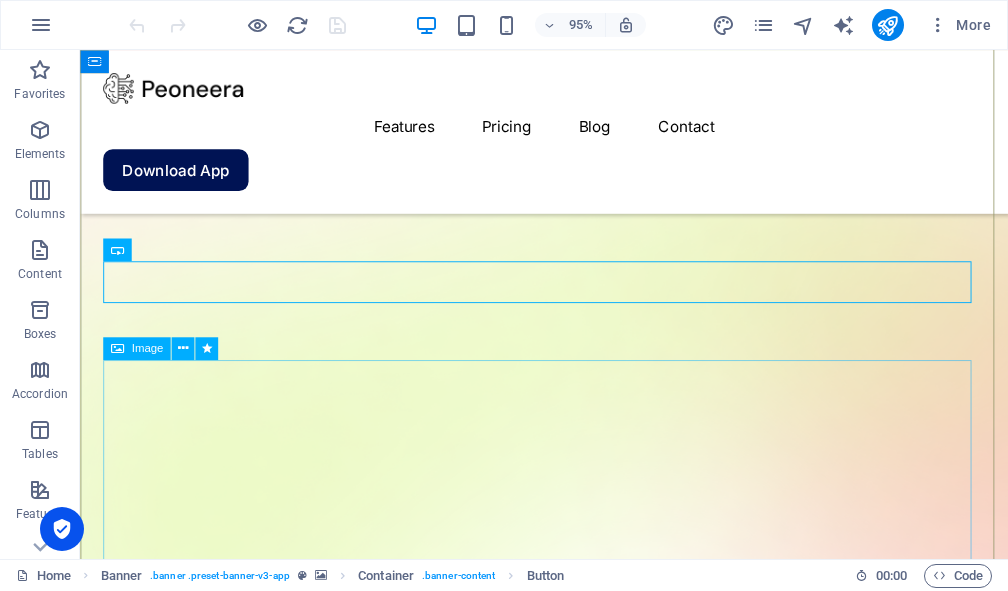 scroll, scrollTop: 300, scrollLeft: 0, axis: vertical 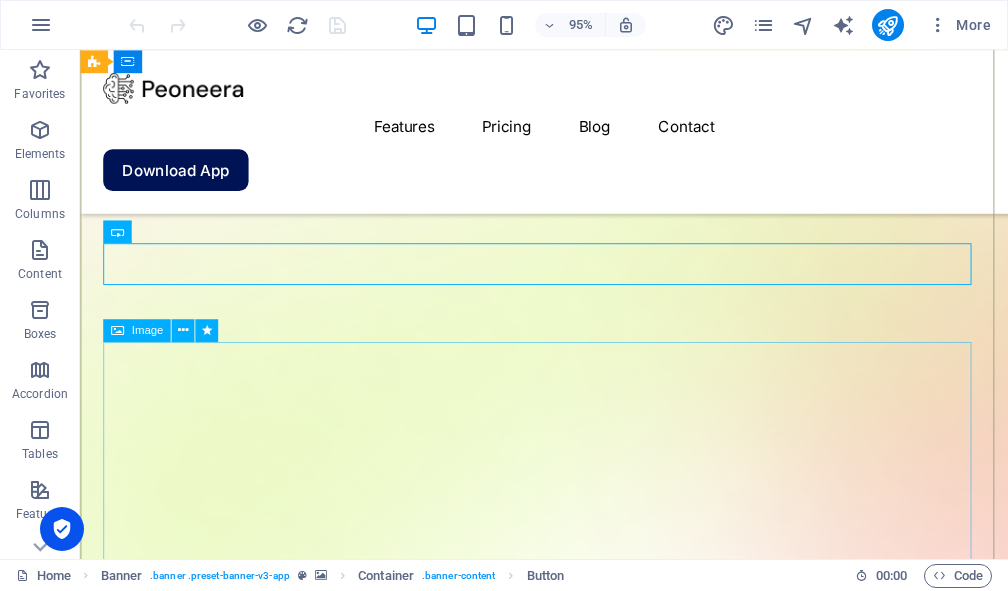 click at bounding box center [568, 1547] 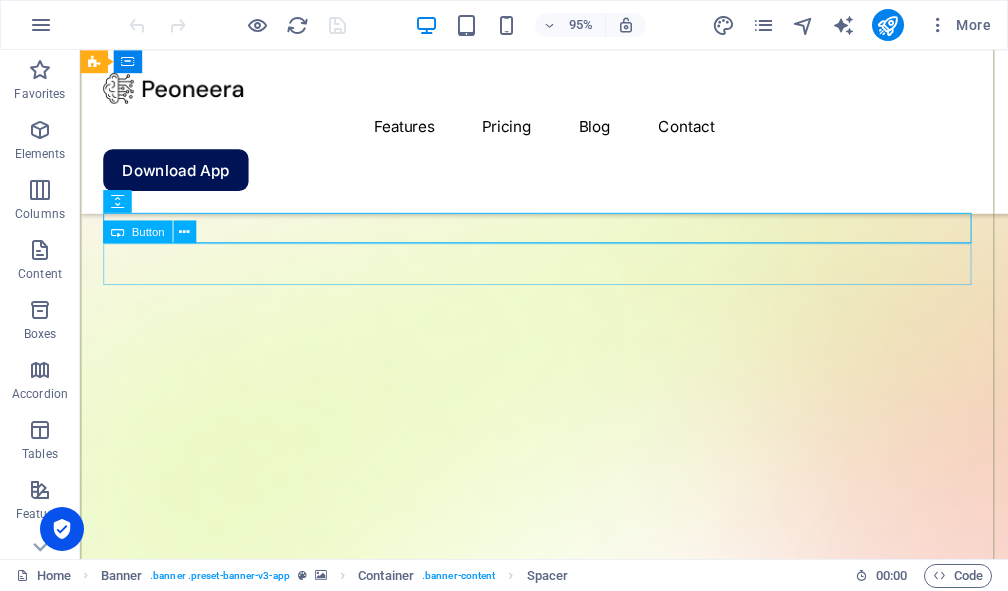 click on "Download App" at bounding box center (568, 1585) 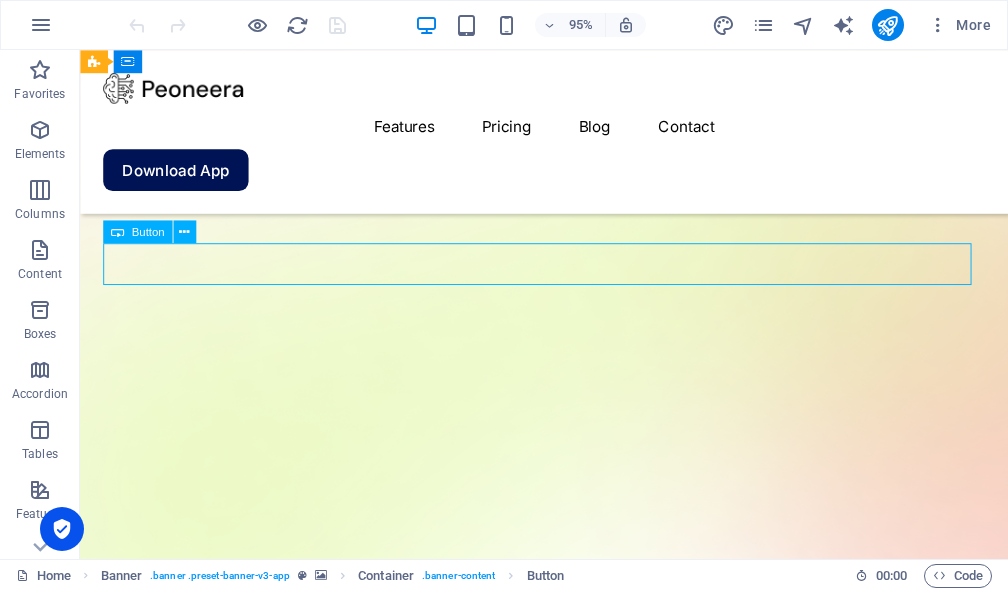 click on "Download App" at bounding box center (568, 1585) 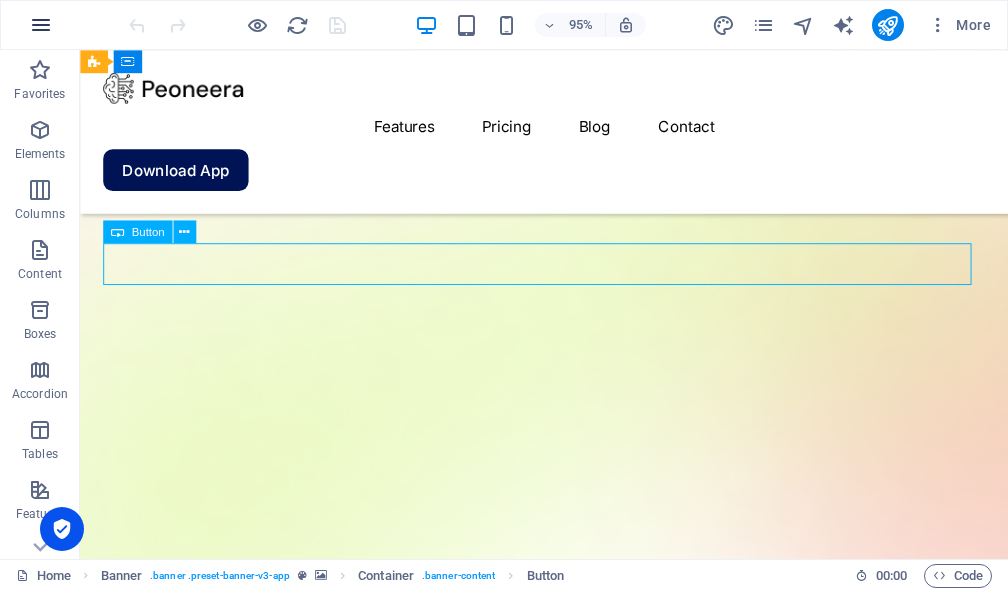 click at bounding box center (41, 25) 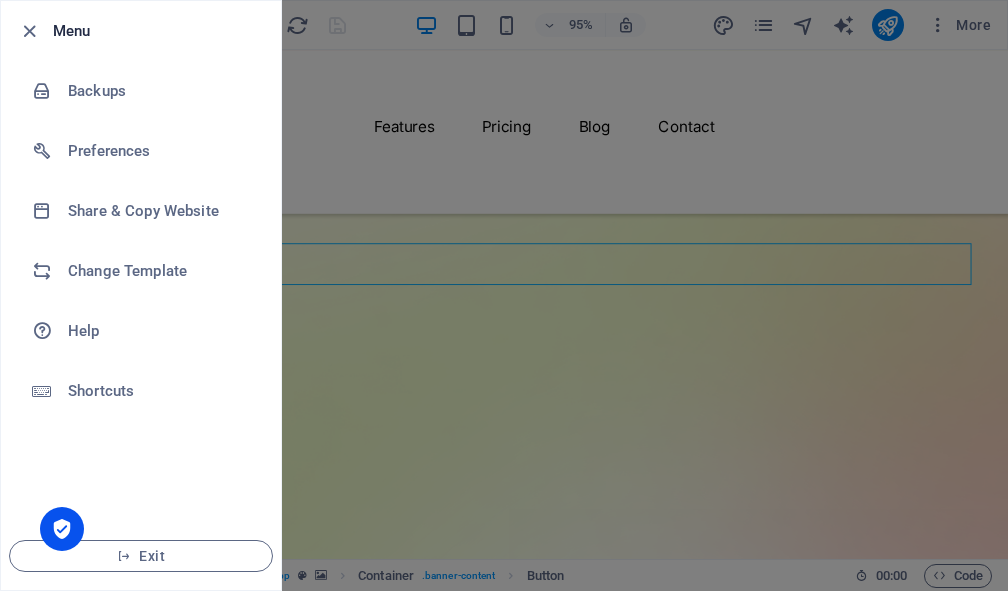 click at bounding box center (504, 295) 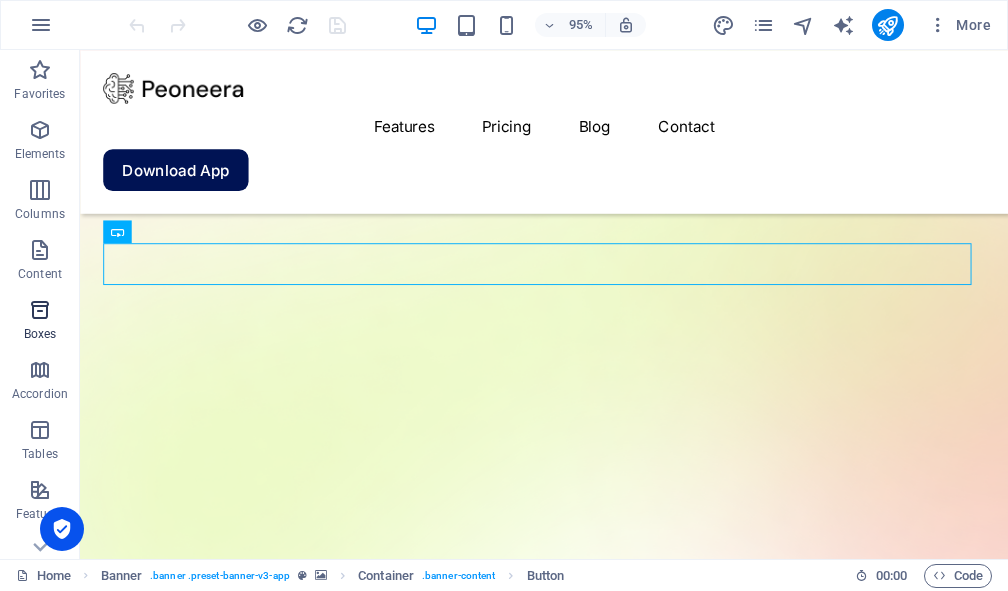 type 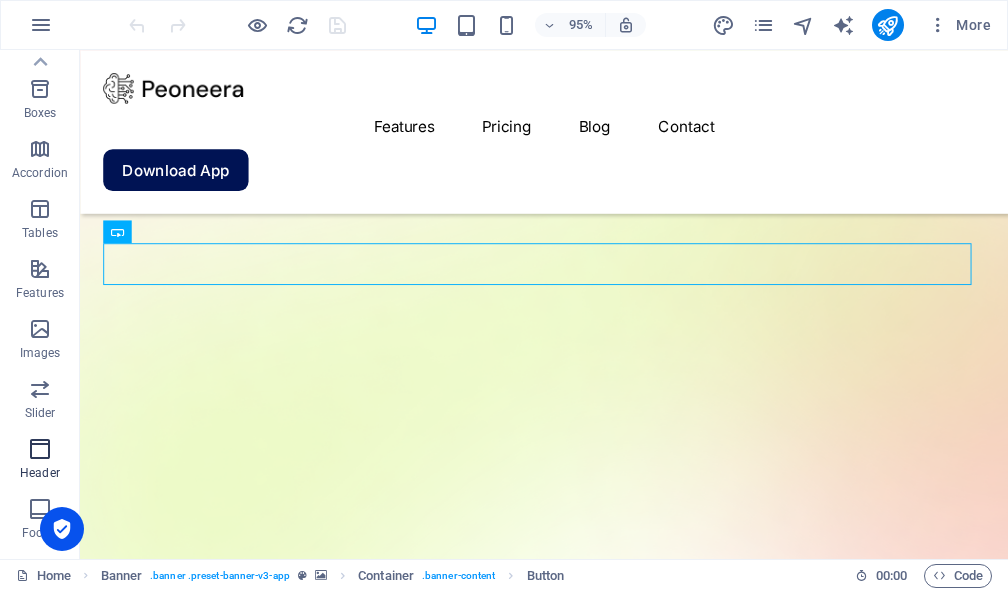 scroll, scrollTop: 0, scrollLeft: 0, axis: both 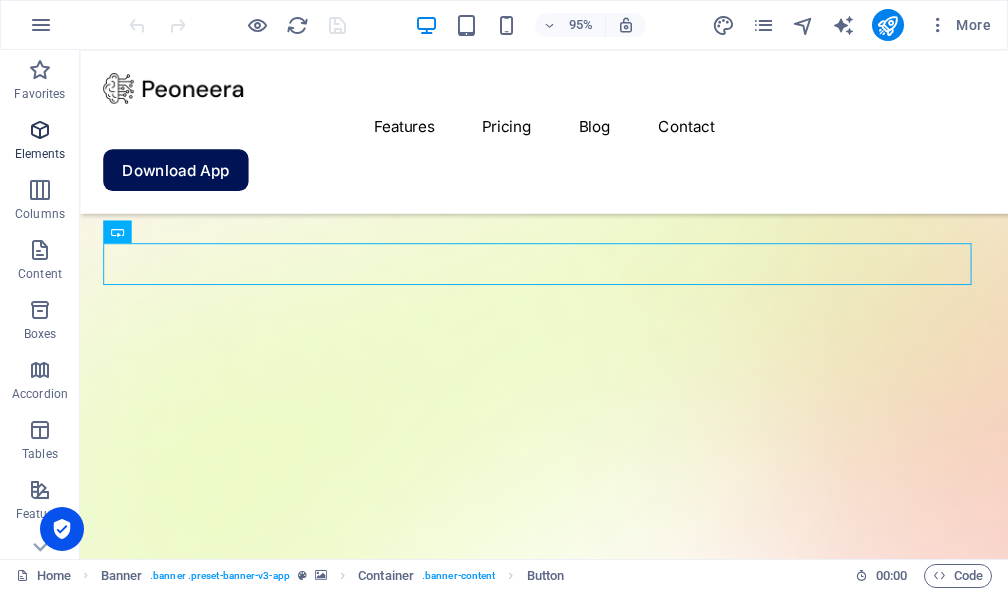 click on "Elements" at bounding box center (40, 154) 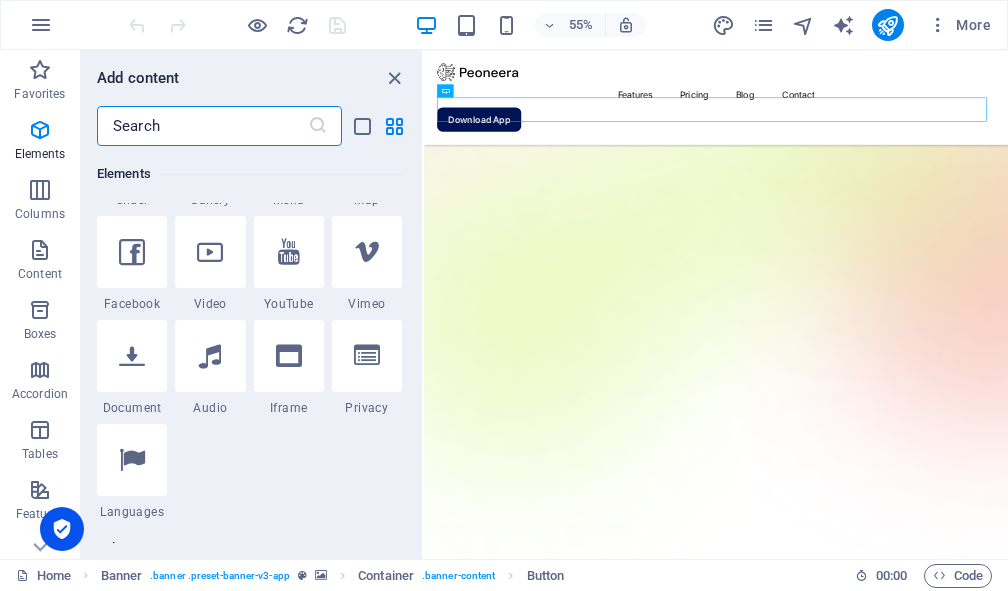 scroll, scrollTop: 613, scrollLeft: 0, axis: vertical 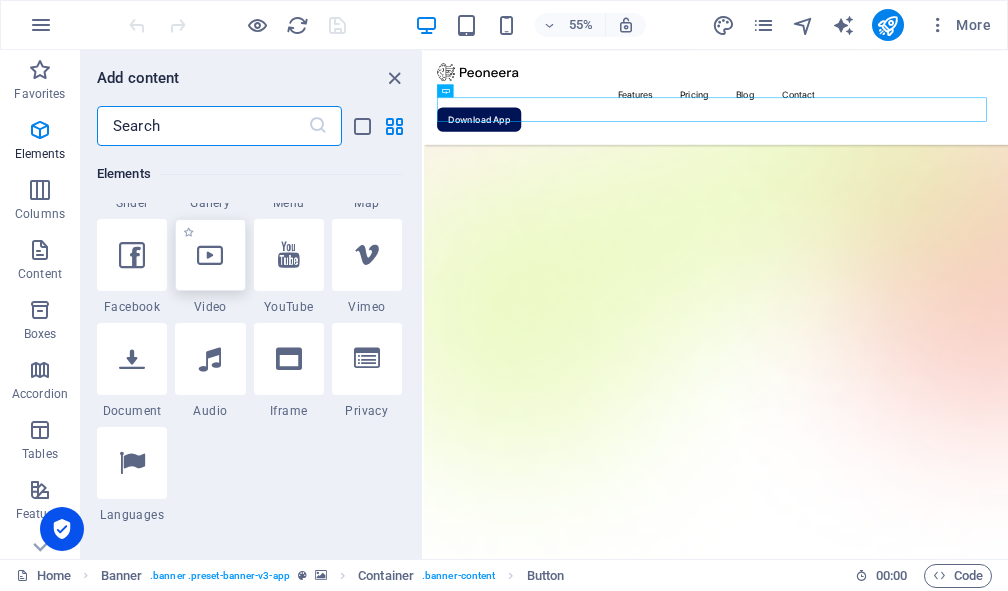 click at bounding box center (210, 255) 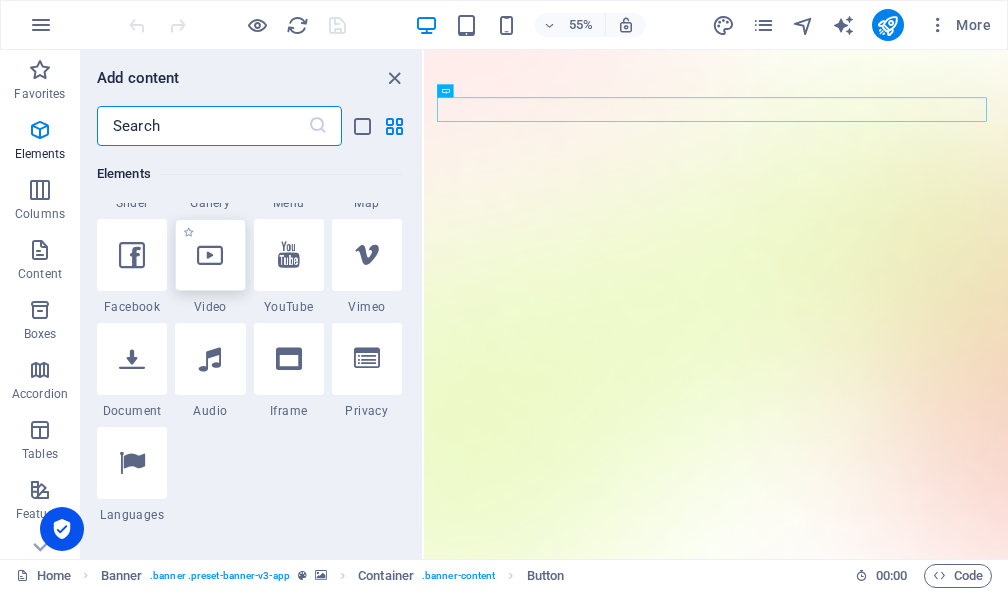 select on "%" 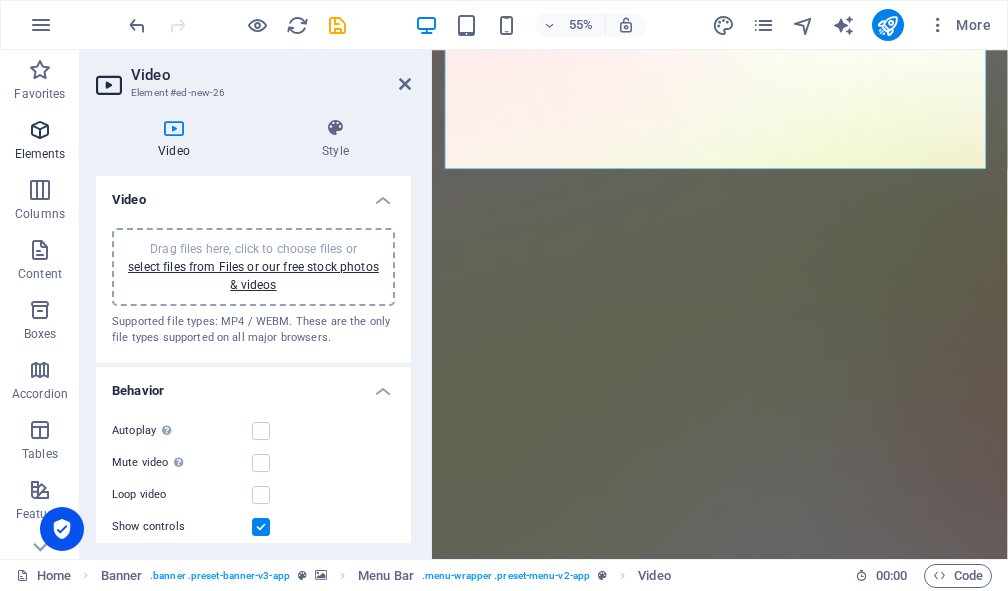 click at bounding box center [40, 130] 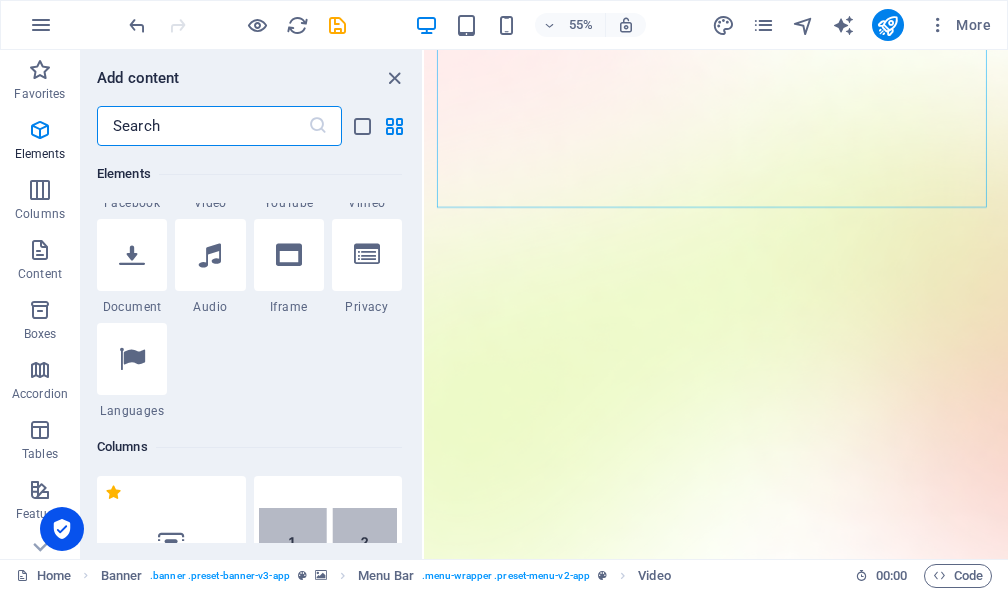 scroll, scrollTop: 913, scrollLeft: 0, axis: vertical 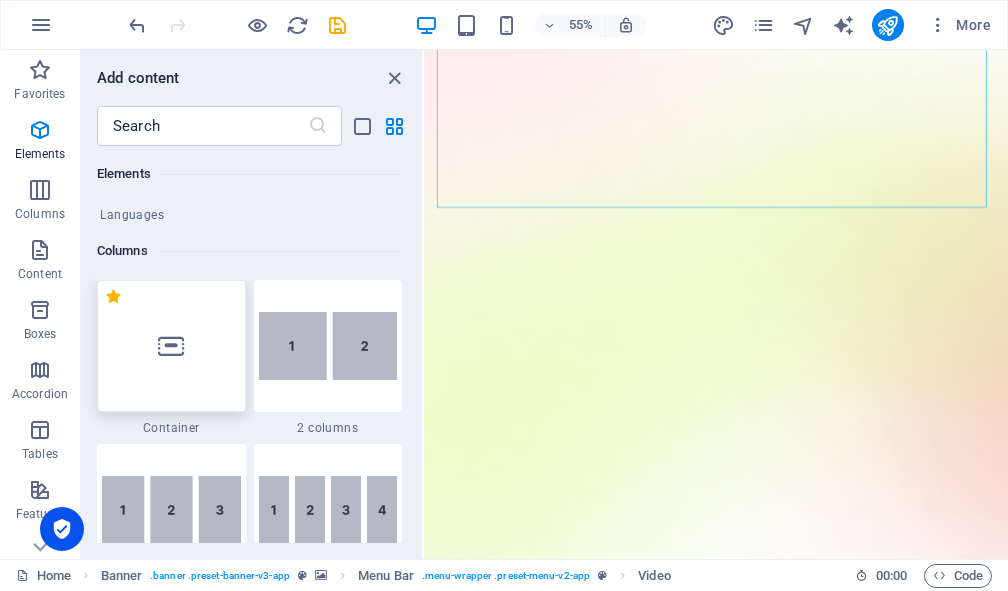 click at bounding box center (171, 346) 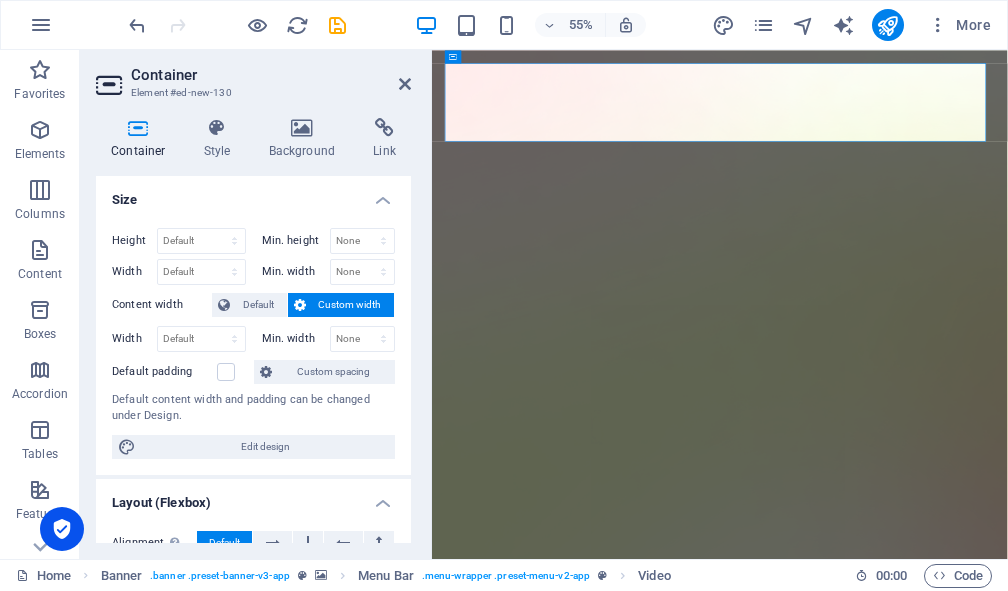 scroll, scrollTop: 0, scrollLeft: 0, axis: both 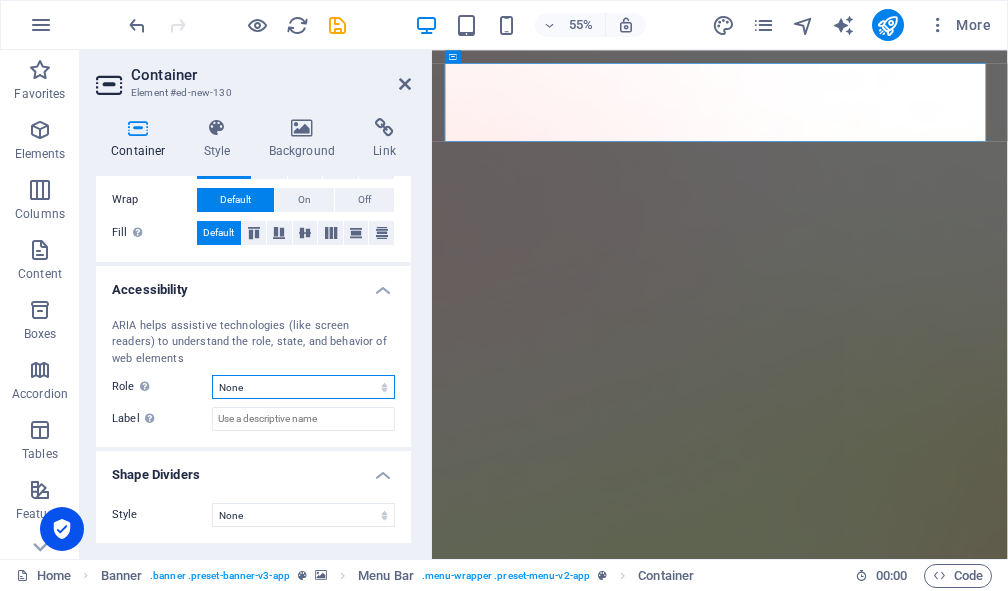 click on "None Alert Article Banner Comment Complementary Dialog Footer Header Marquee Presentation Region Section Separator Status Timer" at bounding box center [303, 387] 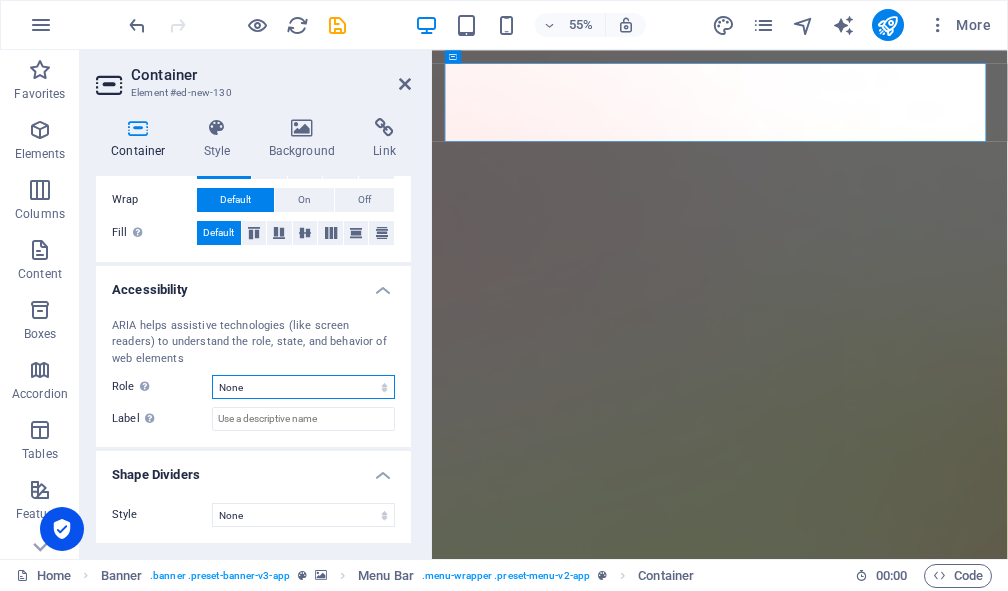 click on "None Alert Article Banner Comment Complementary Dialog Footer Header Marquee Presentation Region Section Separator Status Timer" at bounding box center (303, 387) 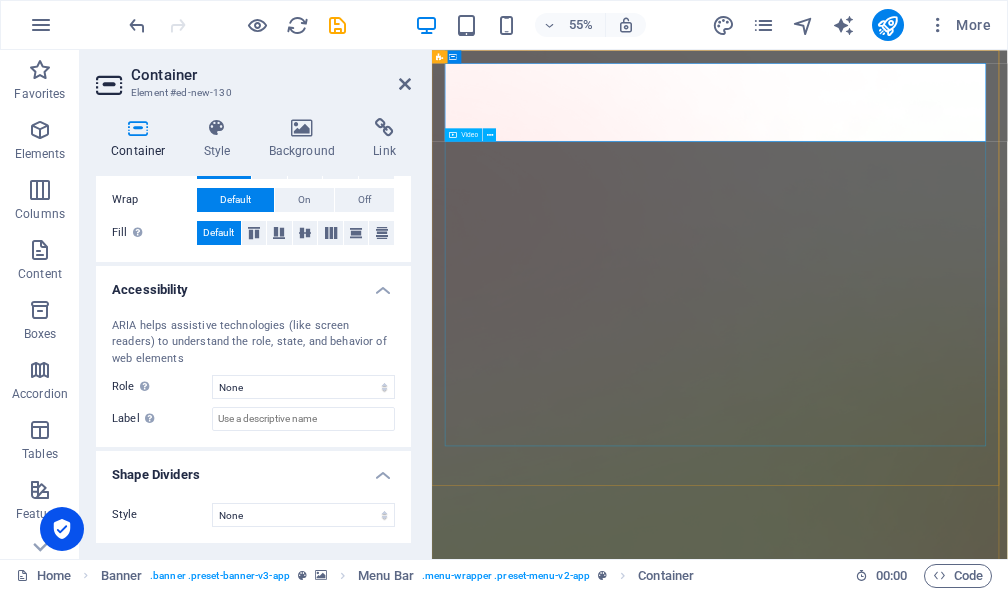 click at bounding box center (955, 2522) 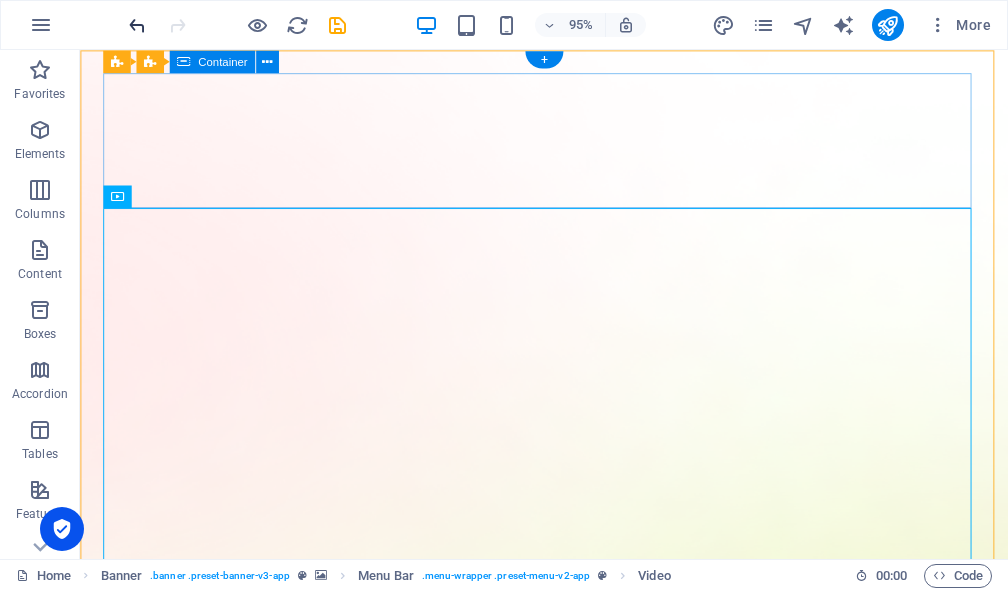 click at bounding box center [137, 25] 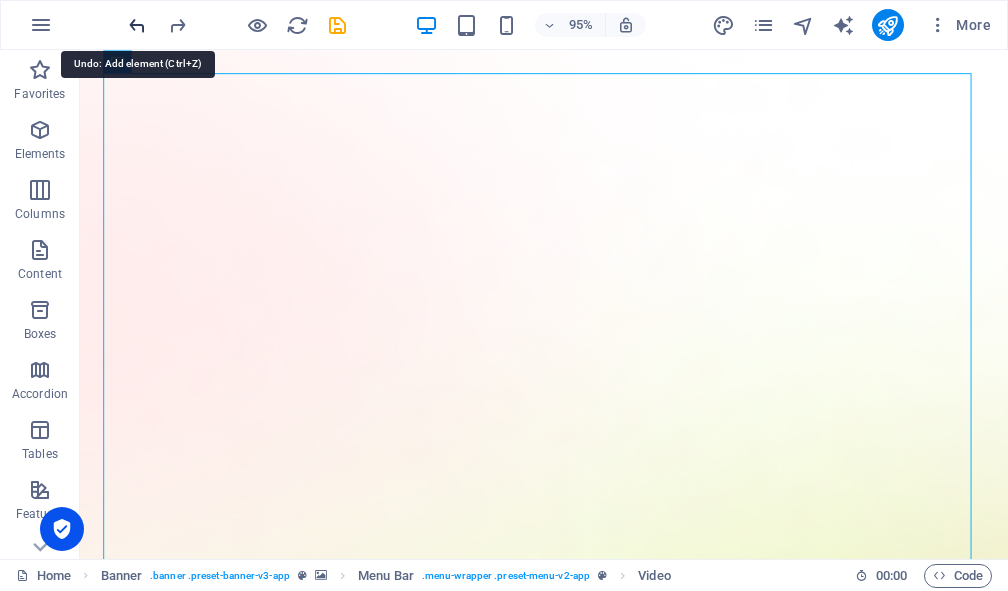 click at bounding box center [137, 25] 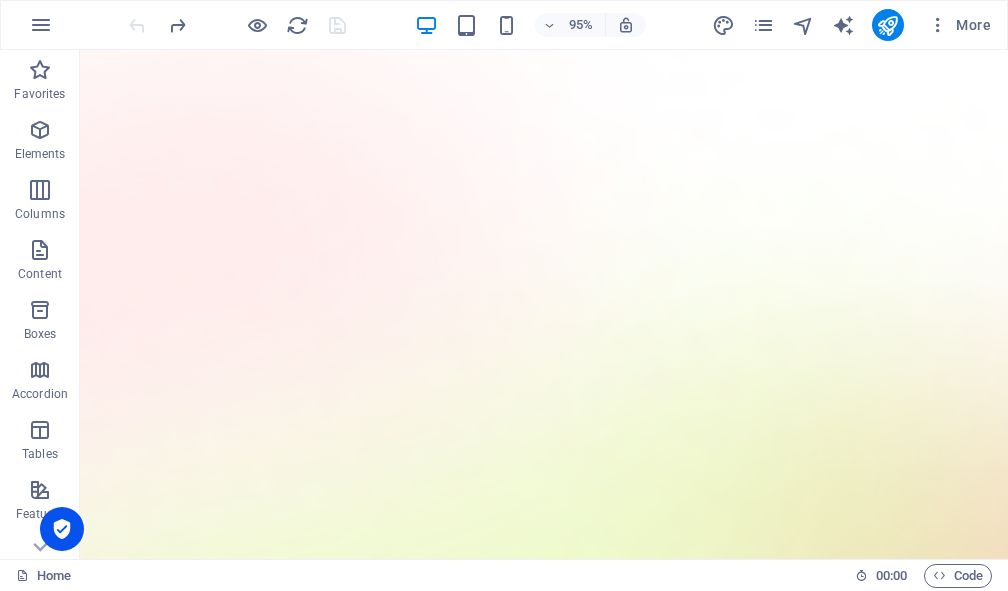 click at bounding box center (237, 25) 